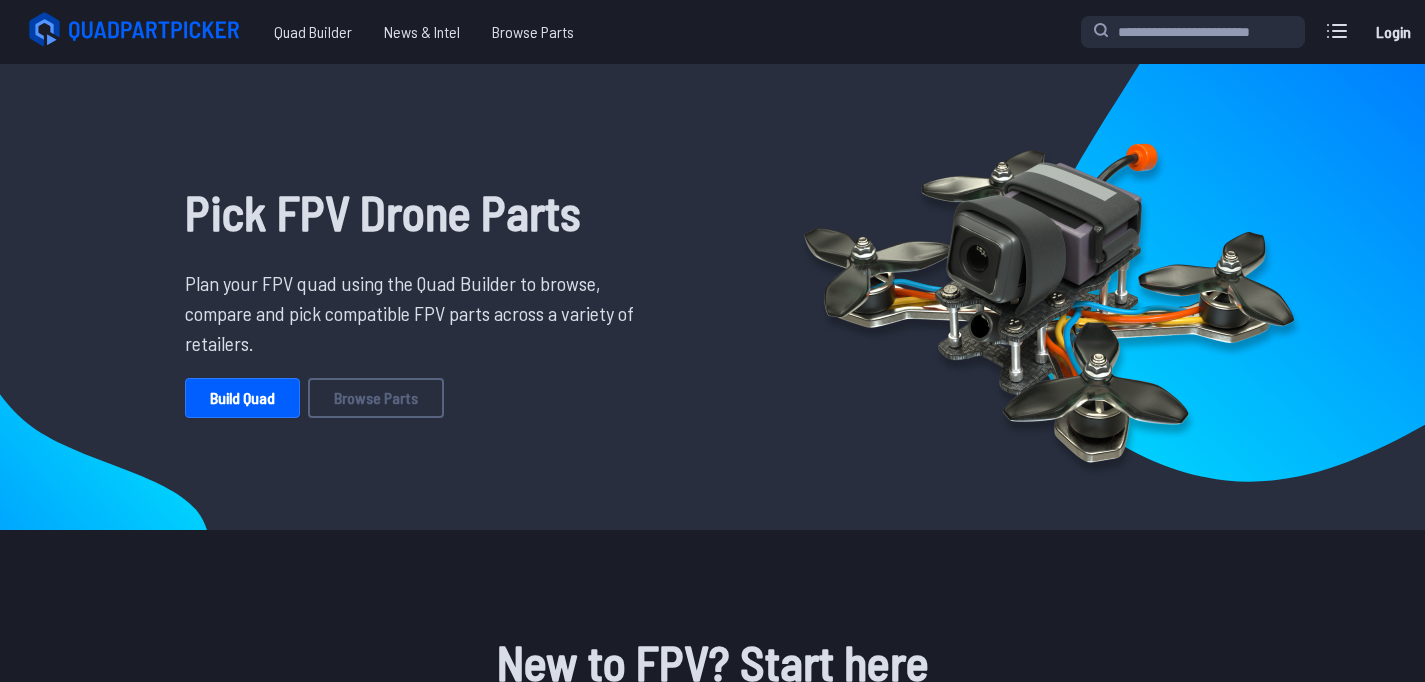 scroll, scrollTop: 0, scrollLeft: 0, axis: both 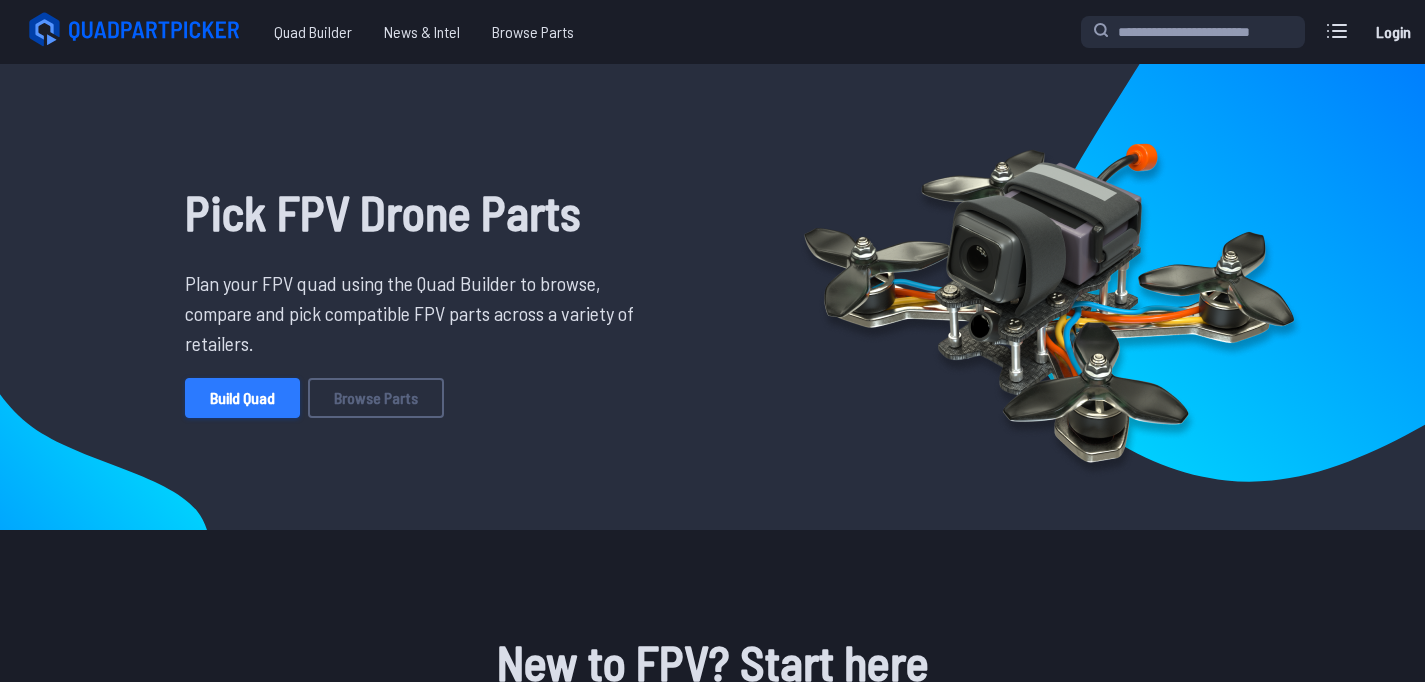 click on "Build Quad" at bounding box center [242, 398] 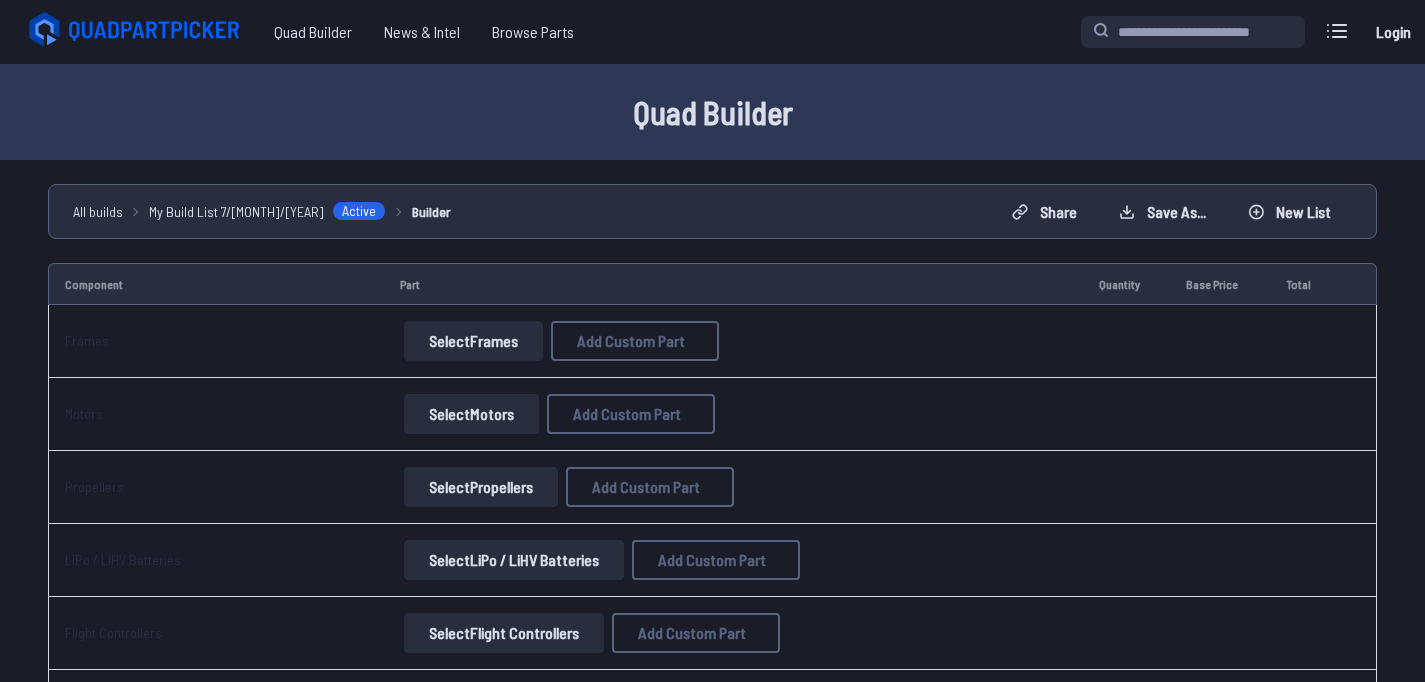 scroll, scrollTop: 0, scrollLeft: 0, axis: both 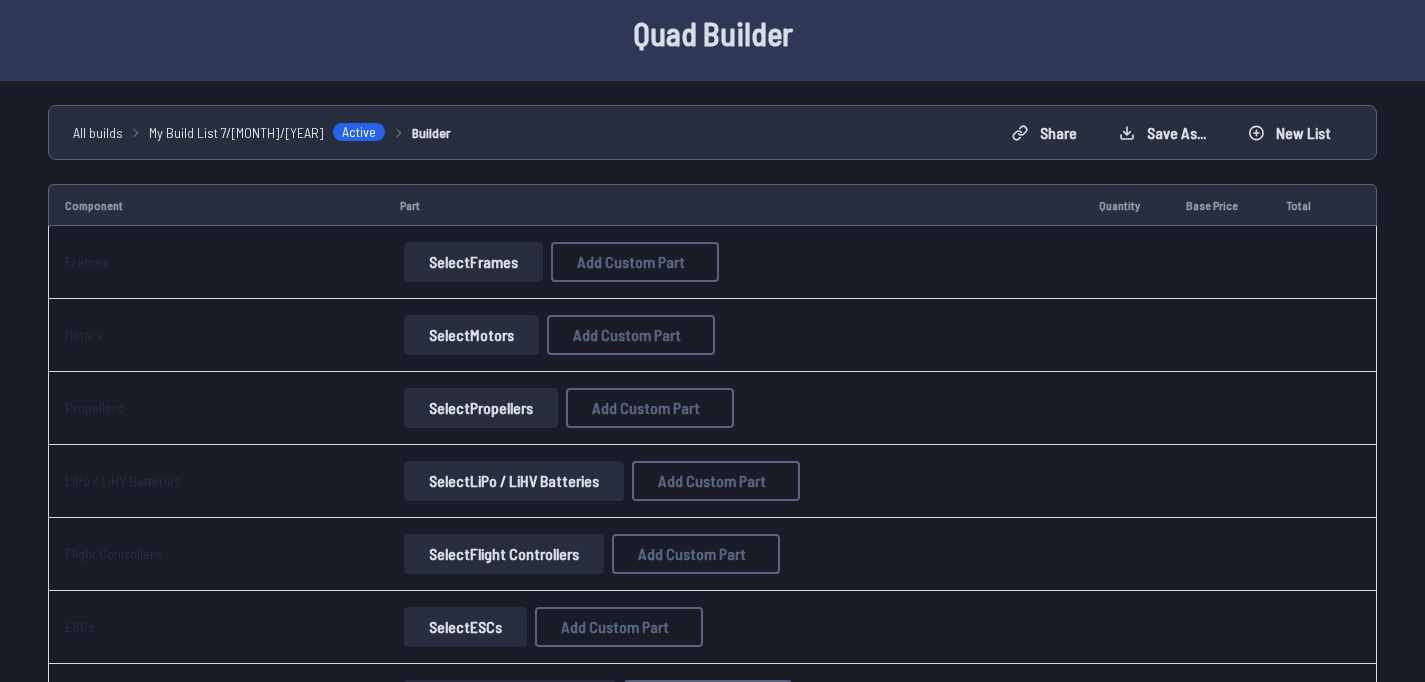 click on "Select  Frames" at bounding box center [473, 262] 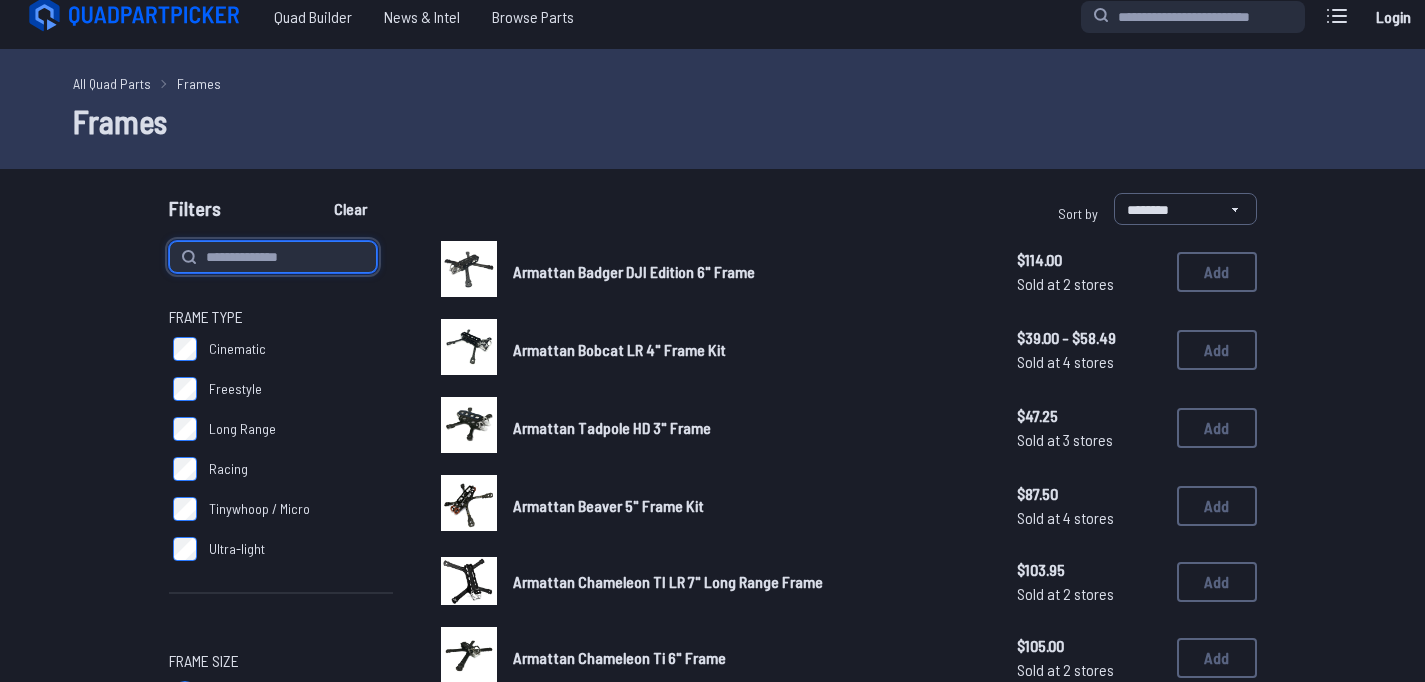 click at bounding box center (273, 257) 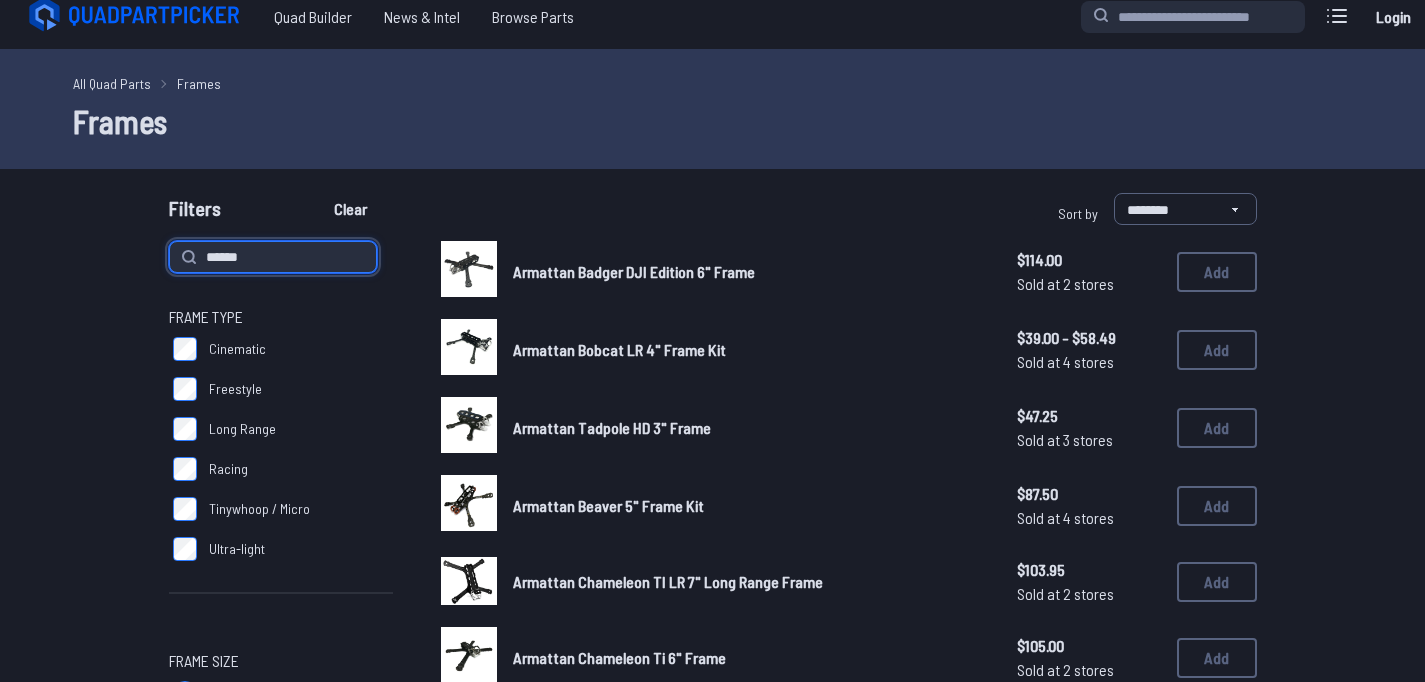 click on "Clear" at bounding box center (350, 209) 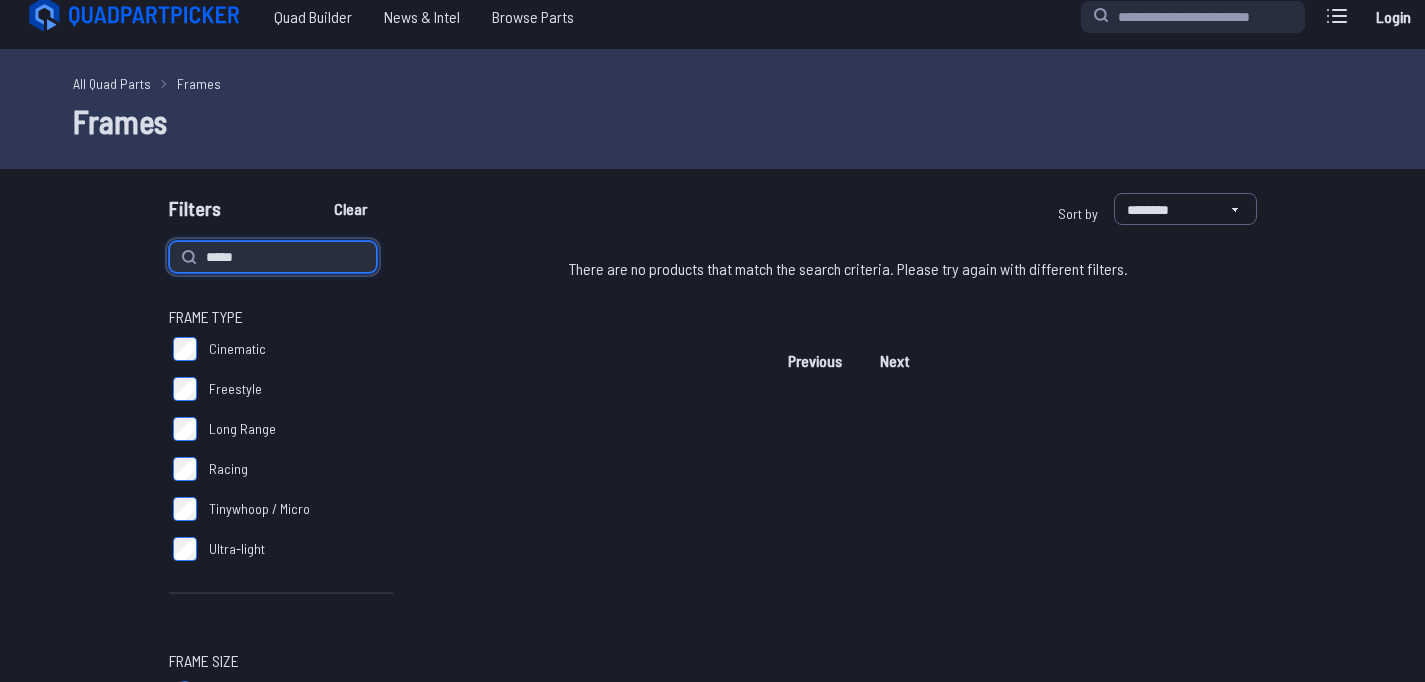 click on "Clear" at bounding box center [350, 209] 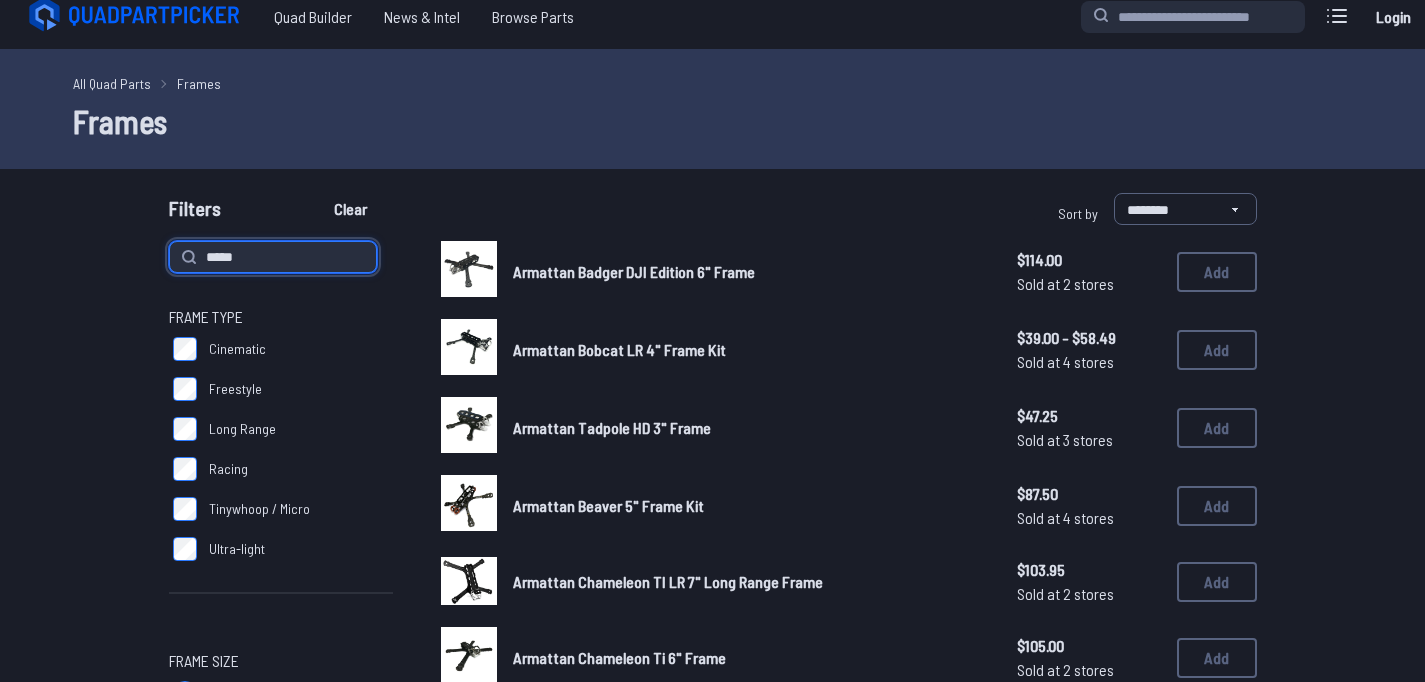 type on "*****" 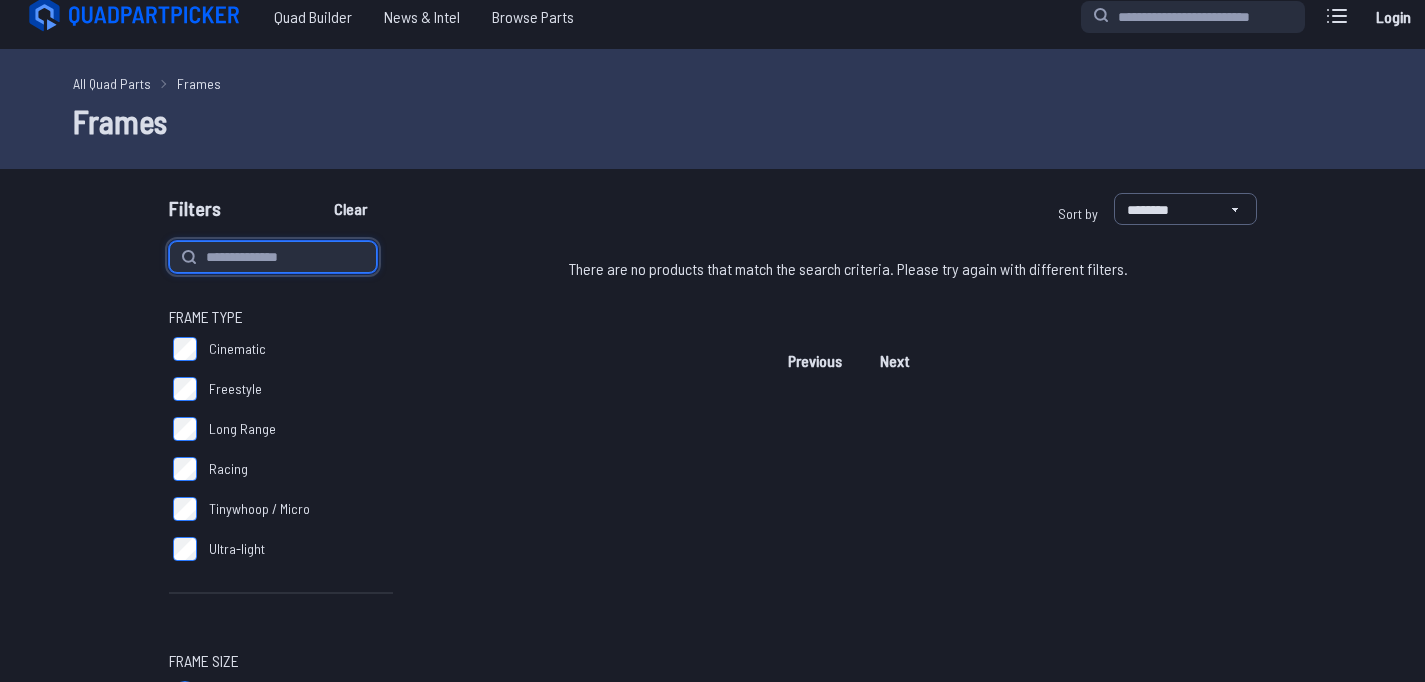 click on "Clear" at bounding box center (350, 209) 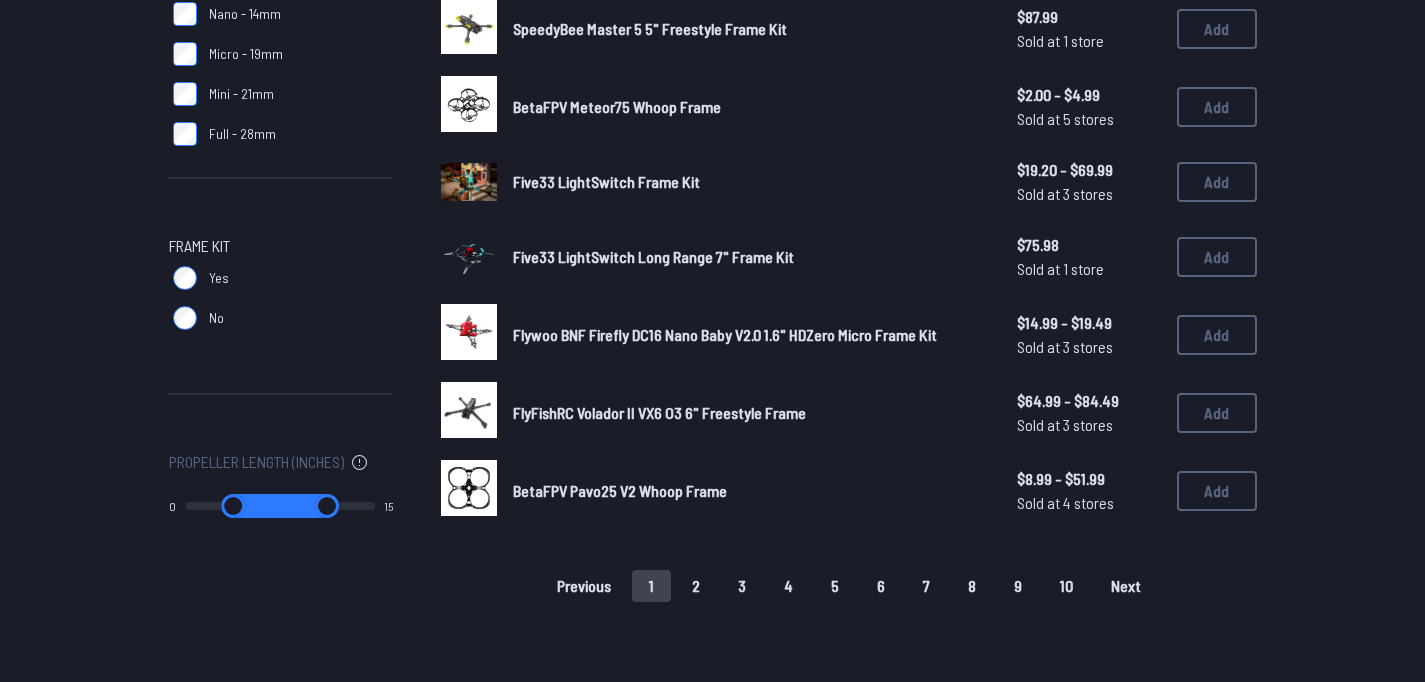 scroll, scrollTop: 1257, scrollLeft: 0, axis: vertical 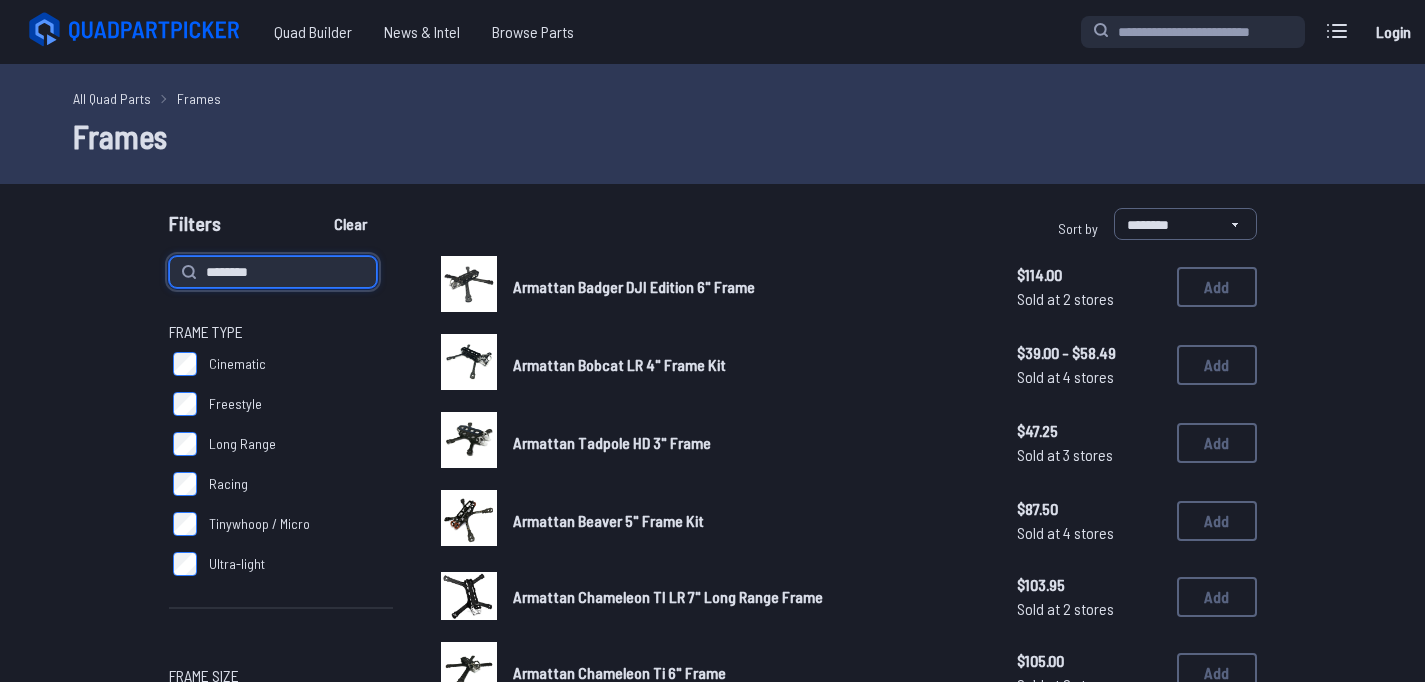 click on "Clear" at bounding box center [350, 224] 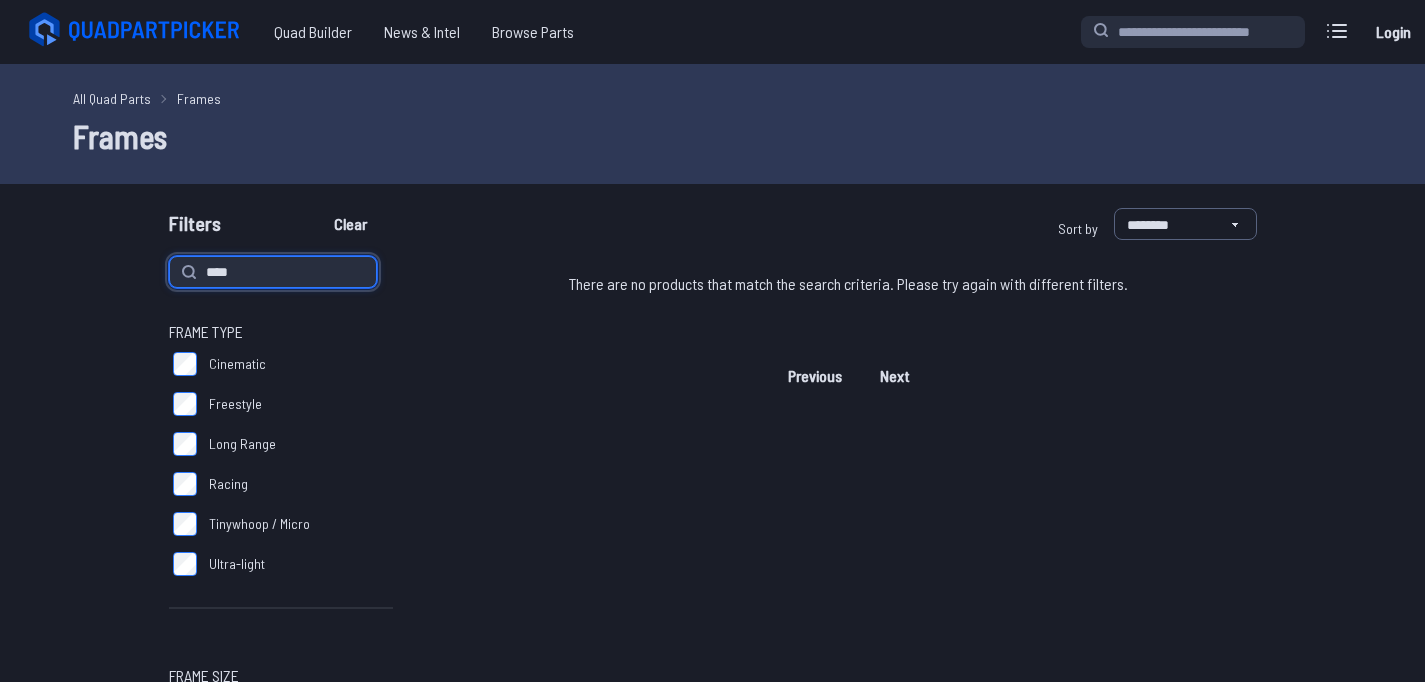 click on "Clear" at bounding box center (350, 224) 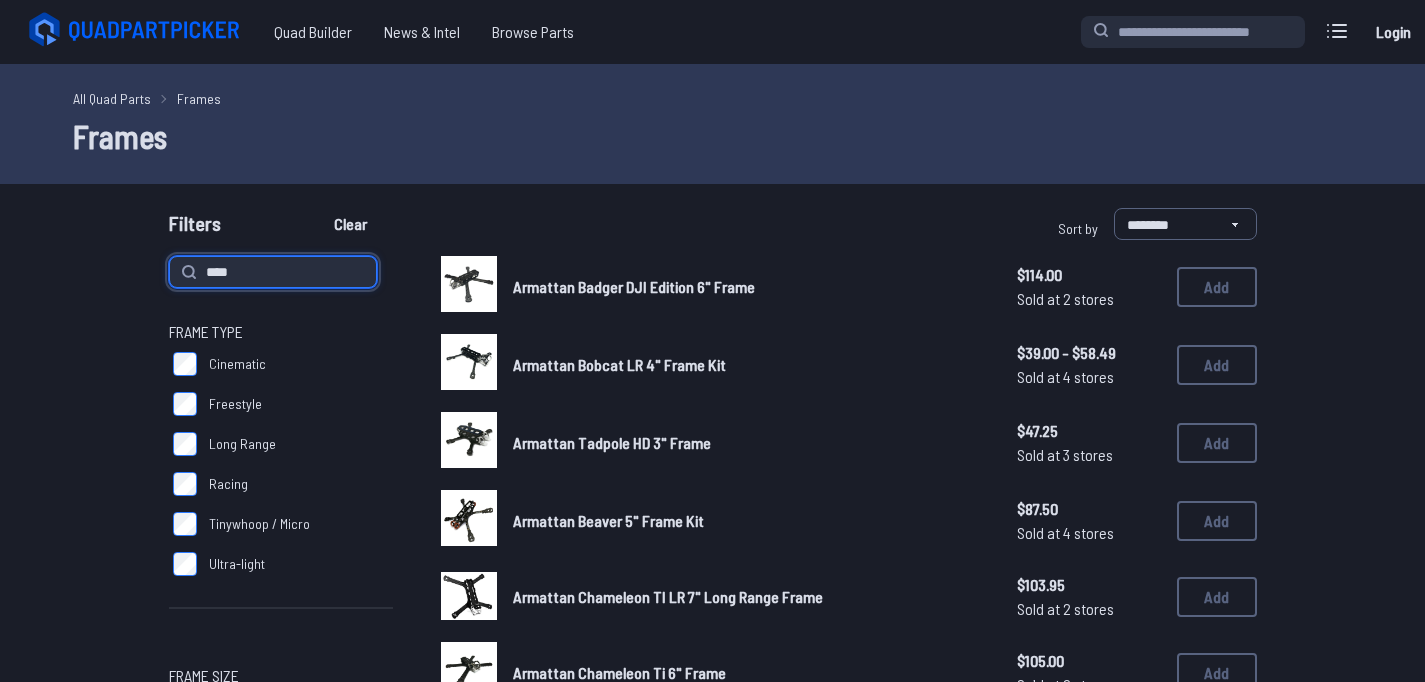 click on "Clear" at bounding box center (350, 224) 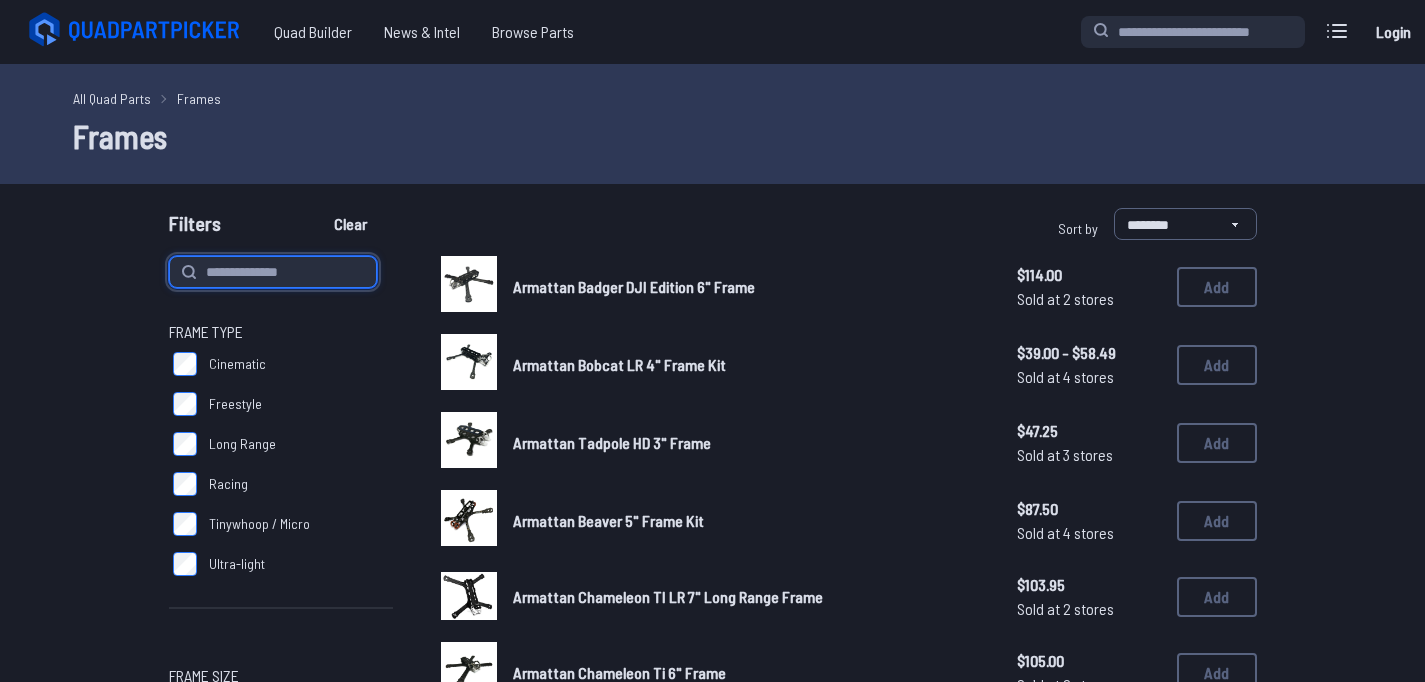 scroll, scrollTop: 15, scrollLeft: 0, axis: vertical 